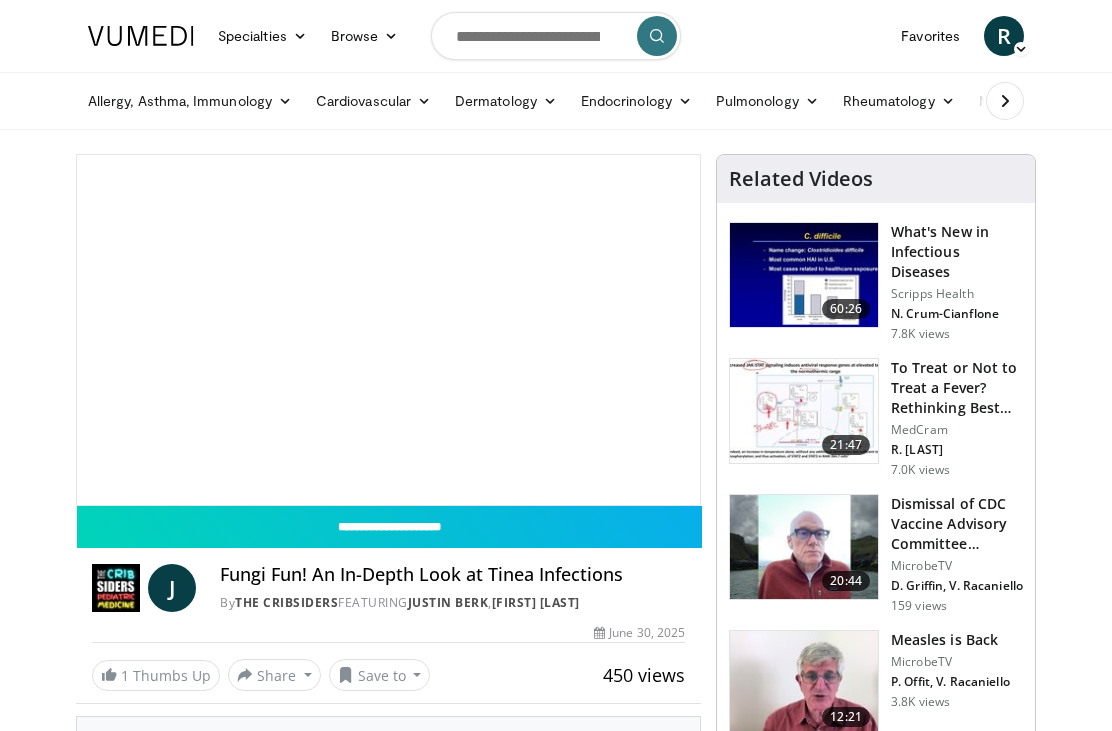 scroll, scrollTop: 0, scrollLeft: 0, axis: both 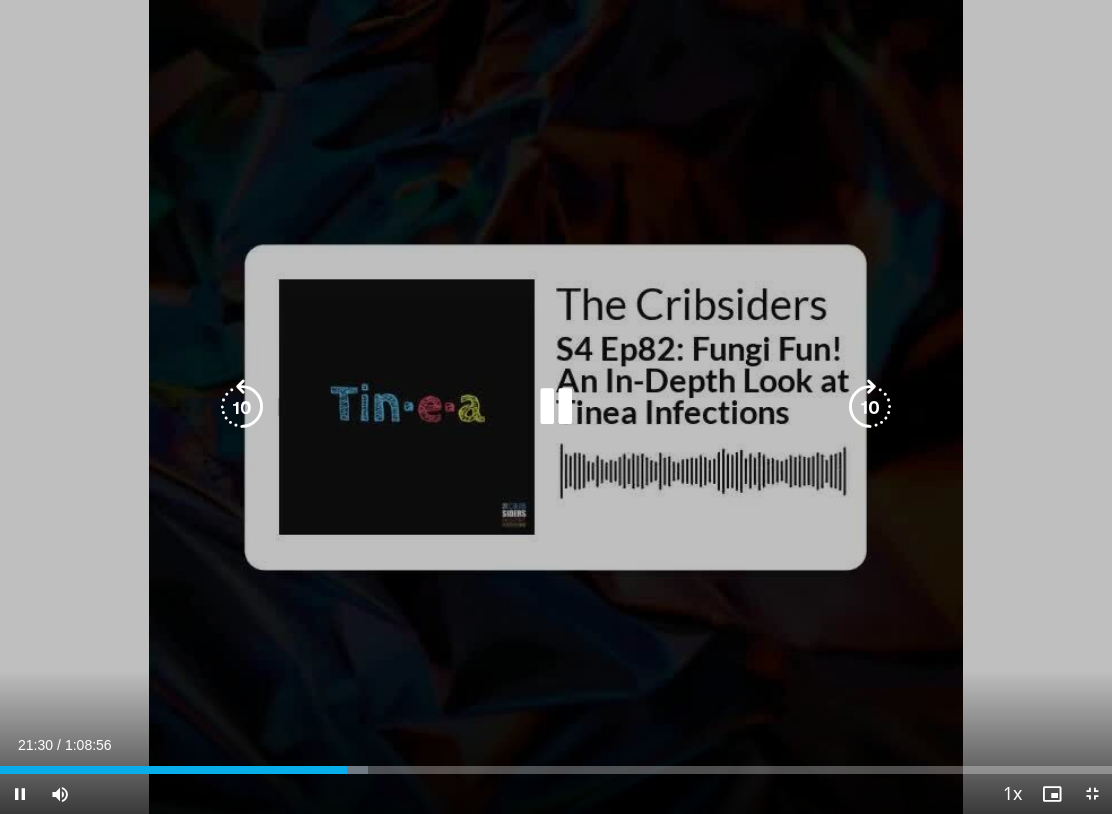 click at bounding box center [556, 407] 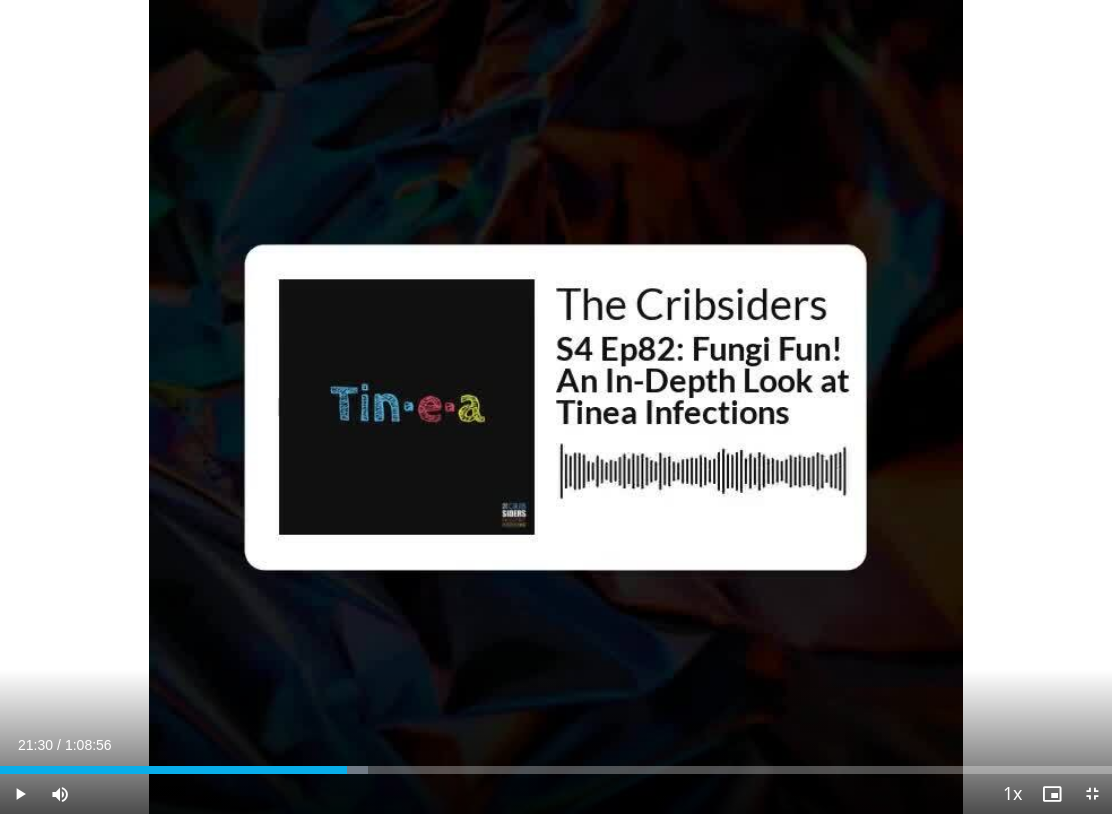 click at bounding box center (556, 407) 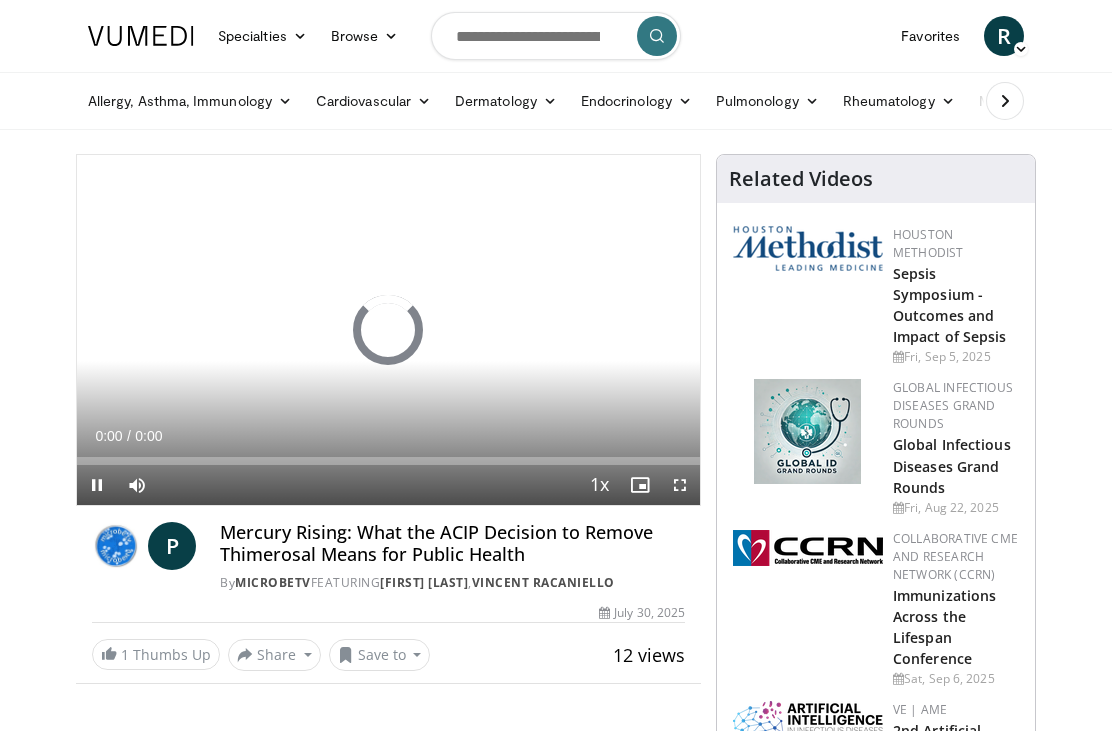 scroll, scrollTop: 0, scrollLeft: 0, axis: both 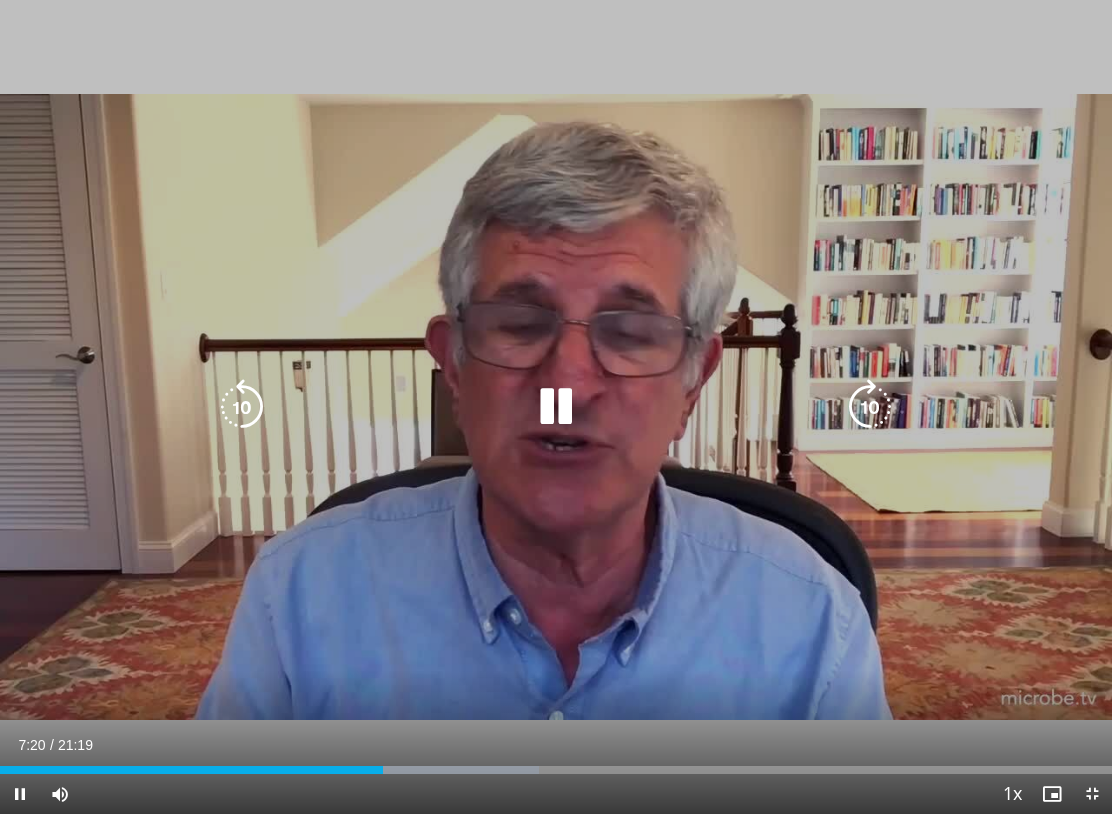 click at bounding box center [242, 407] 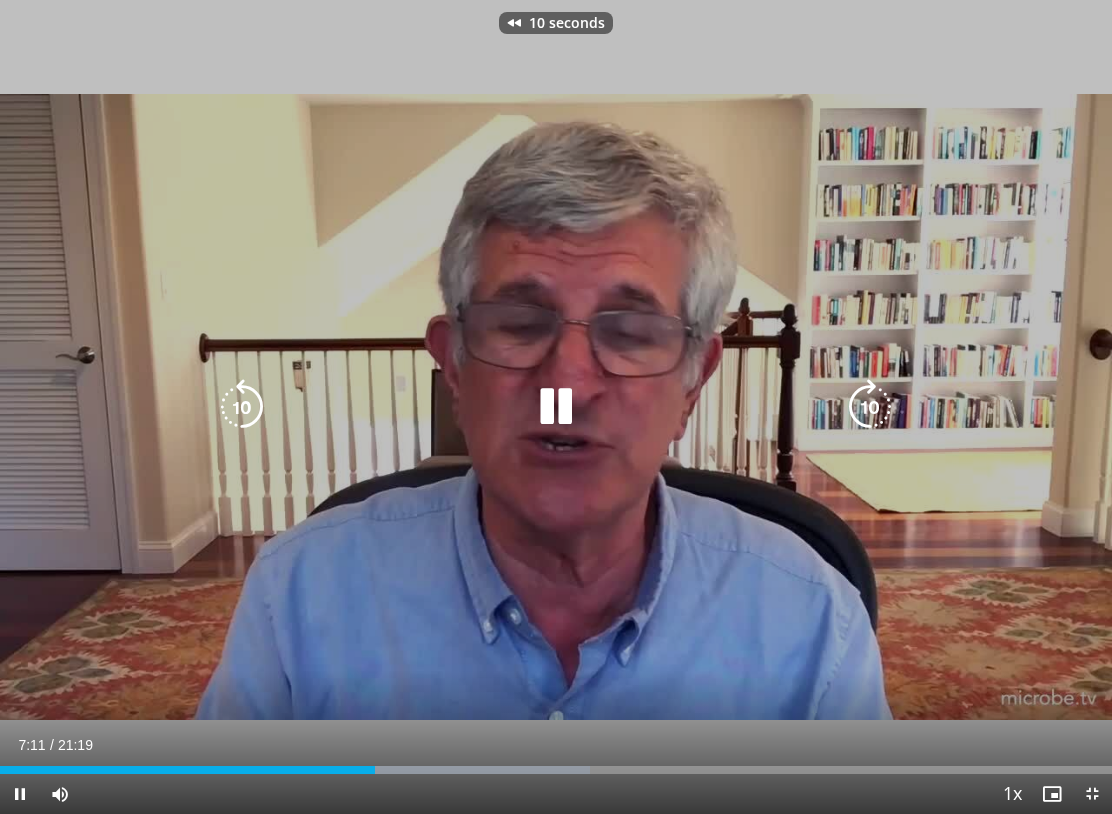 click at bounding box center [556, 407] 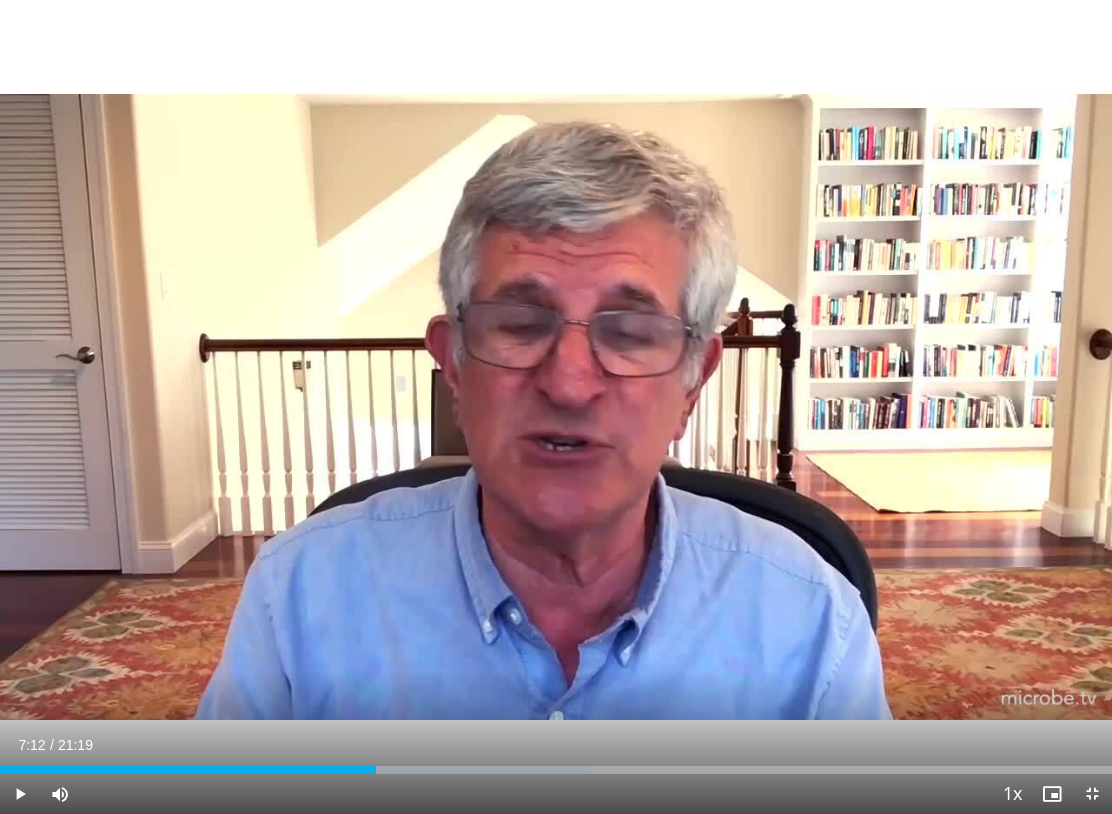 click on "10 seconds
Tap to unmute" at bounding box center (556, 407) 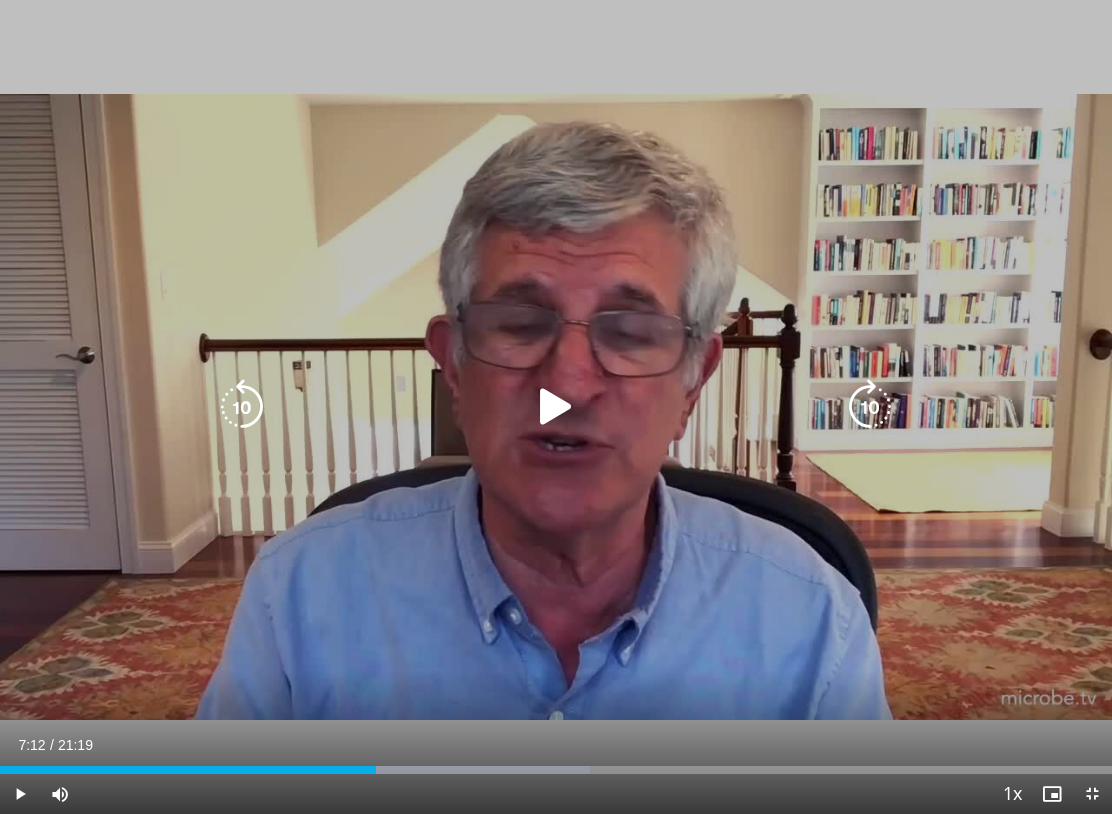 click at bounding box center (242, 407) 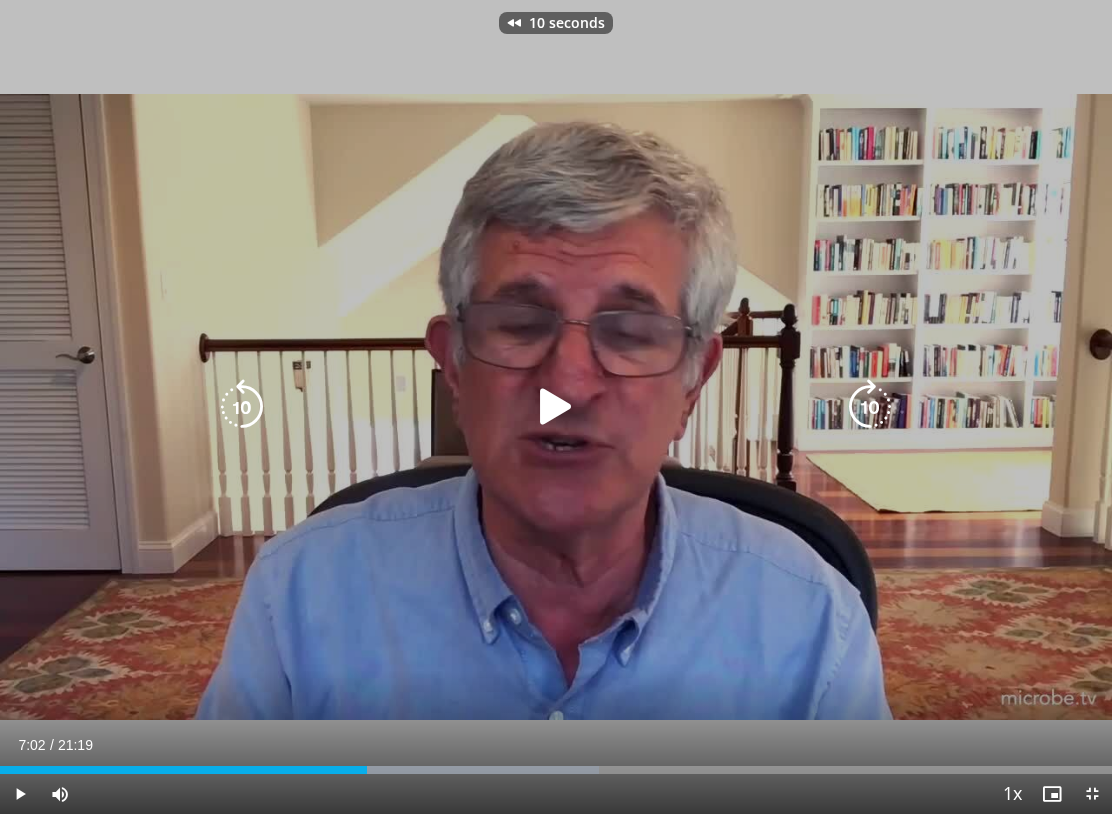 click at bounding box center (556, 407) 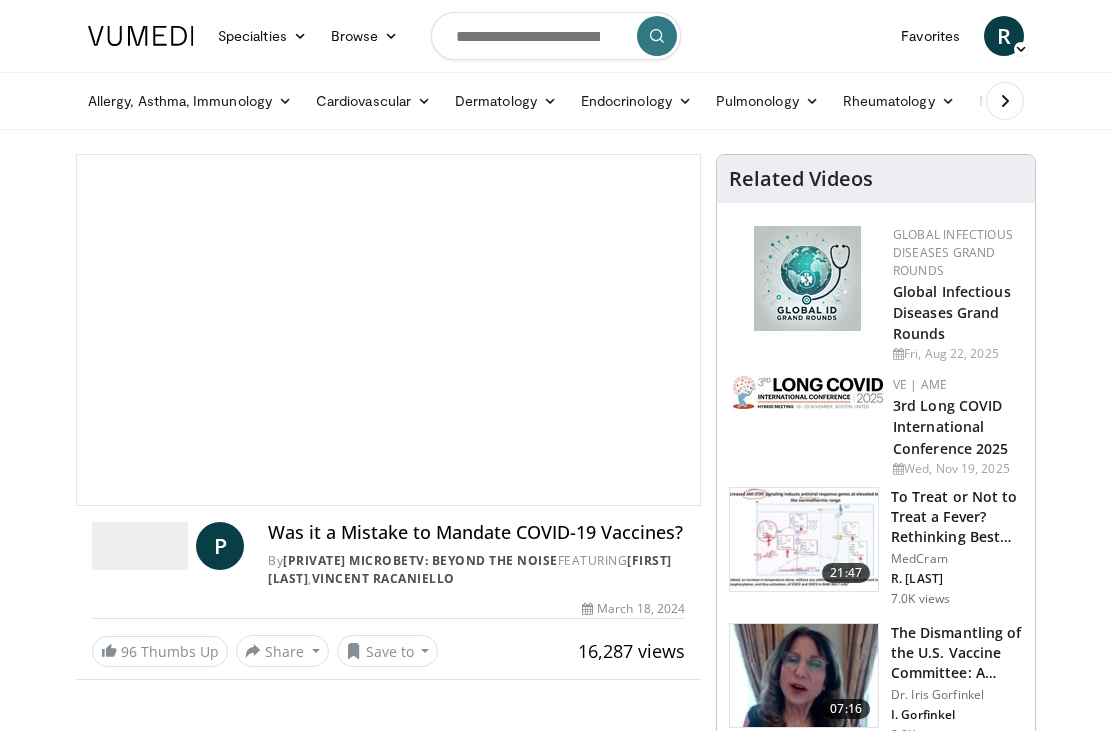 scroll, scrollTop: 0, scrollLeft: 0, axis: both 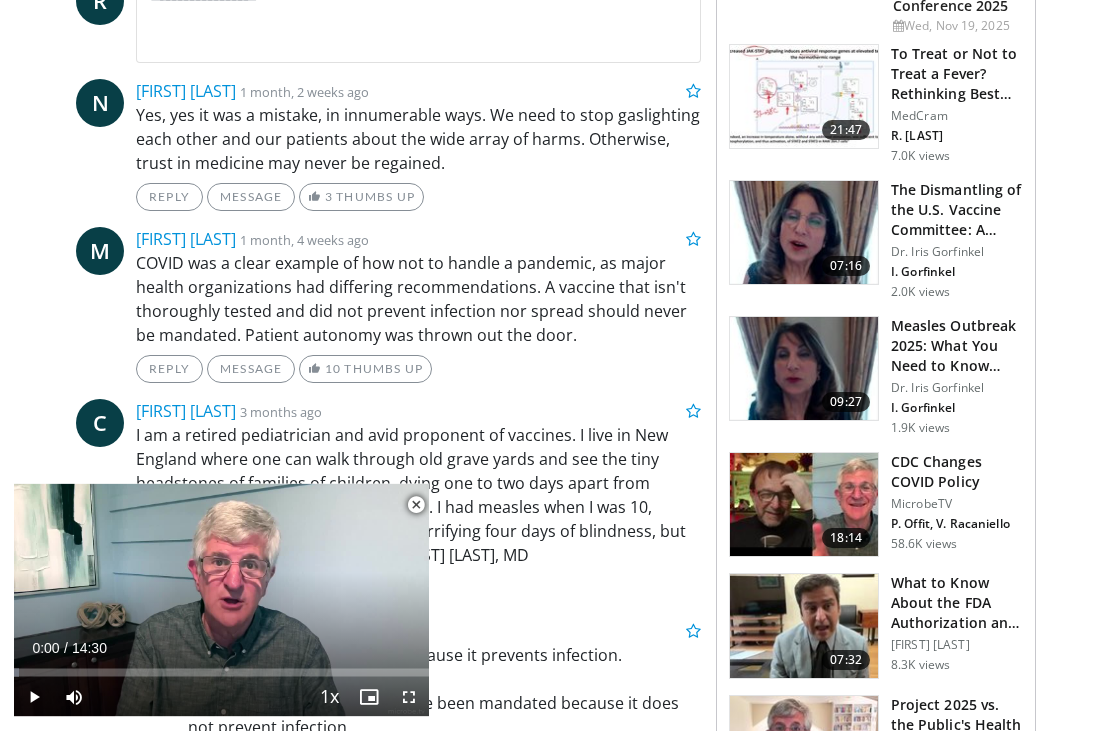 click at bounding box center (804, 234) 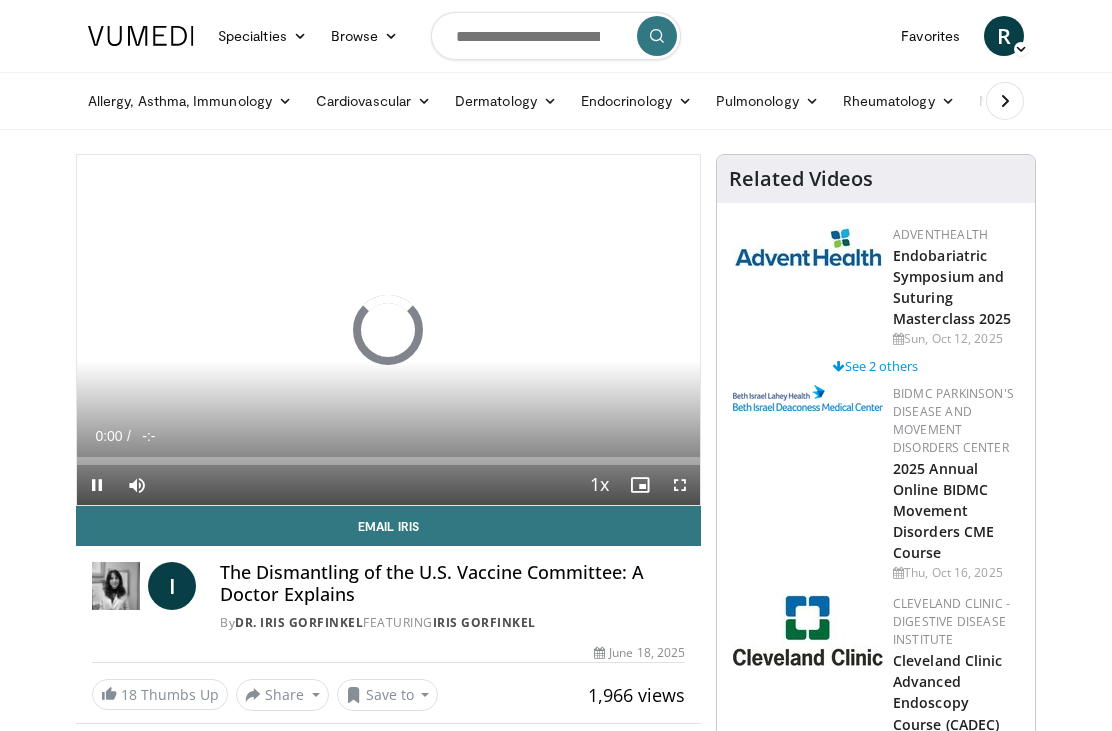 scroll, scrollTop: 0, scrollLeft: 0, axis: both 